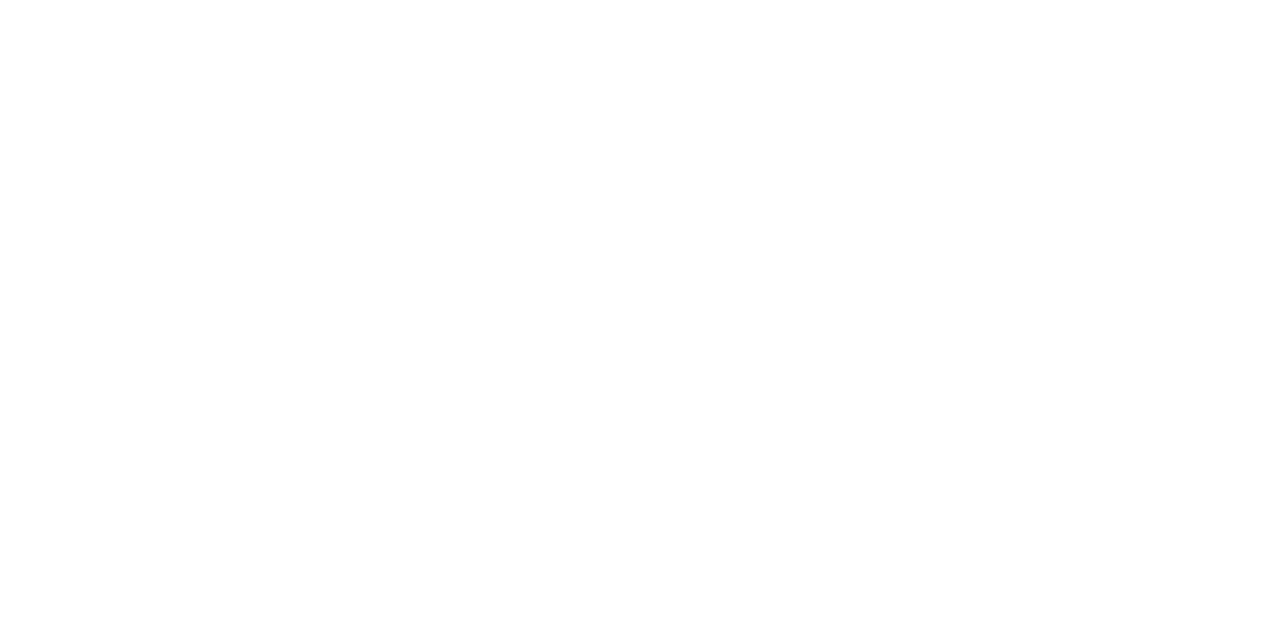 scroll, scrollTop: 0, scrollLeft: 0, axis: both 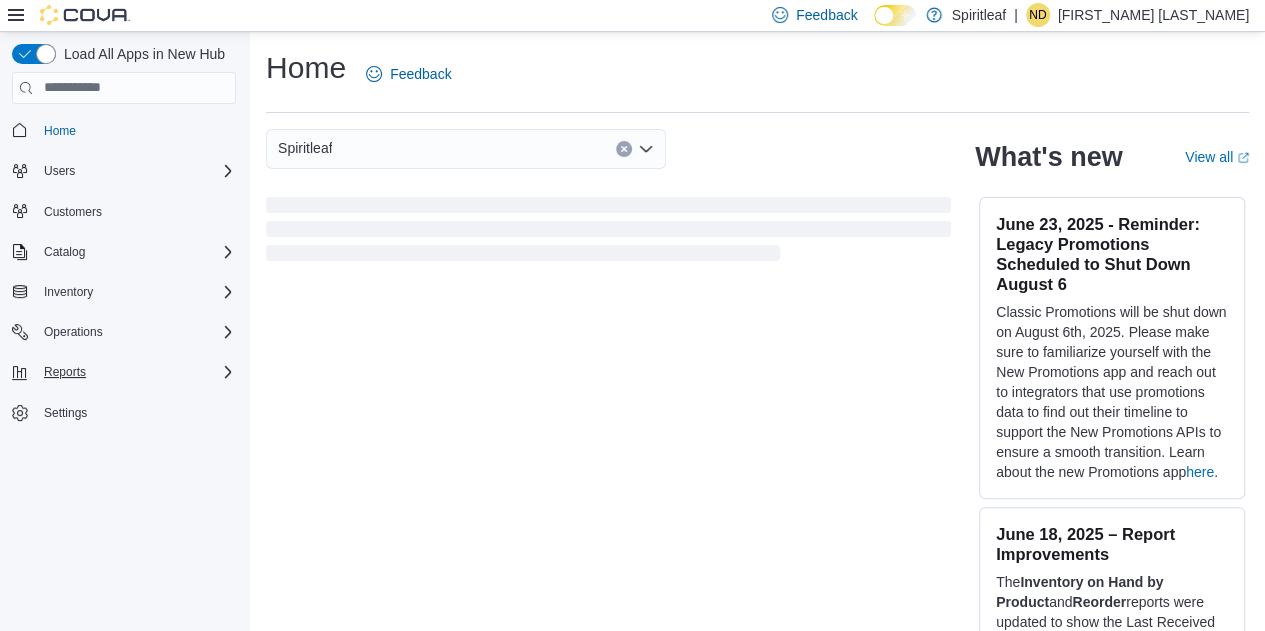 click on "Reports" at bounding box center [136, 171] 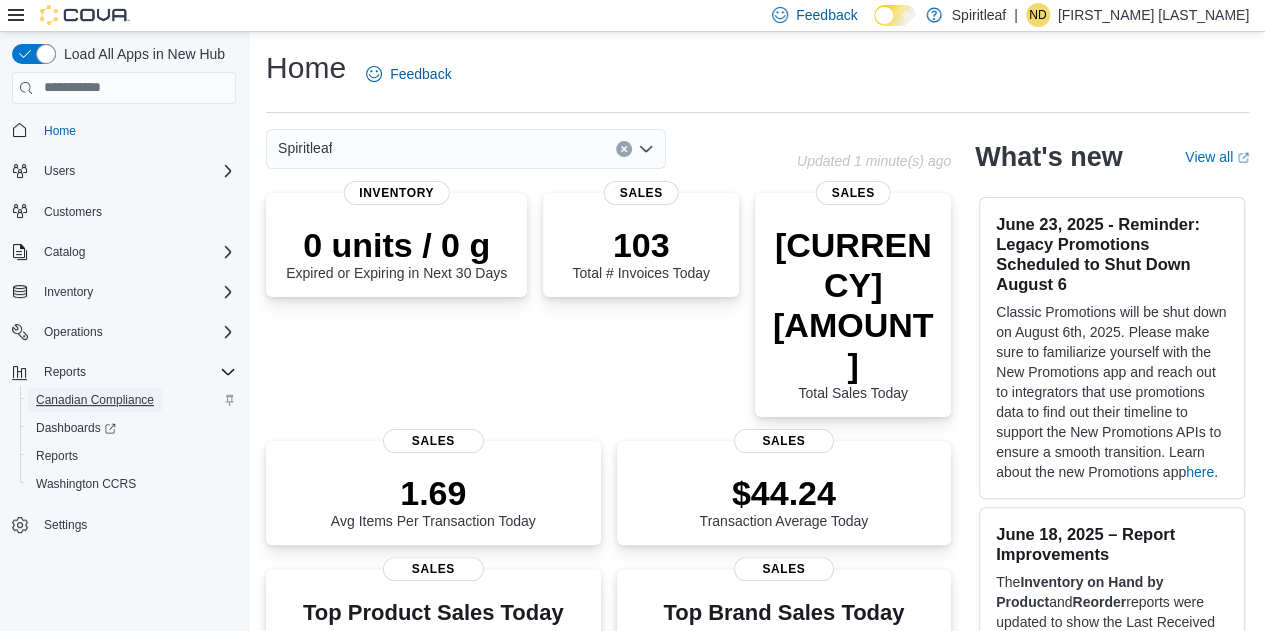 click on "Canadian Compliance" at bounding box center (95, 400) 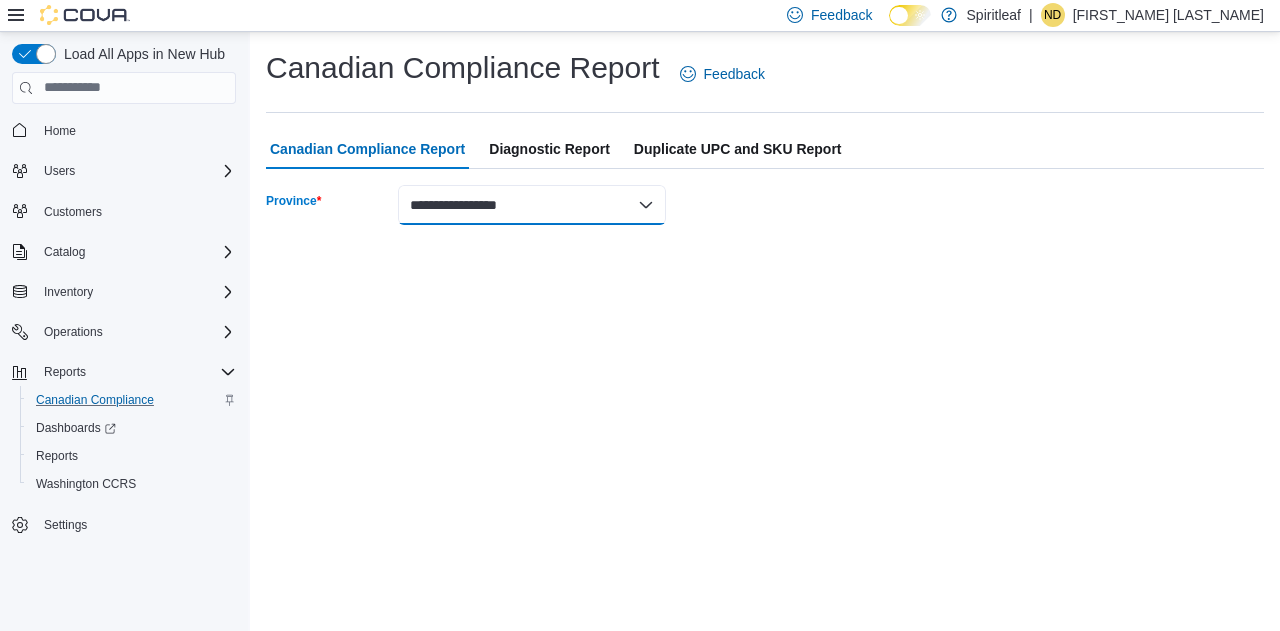 click on "**********" at bounding box center [532, 205] 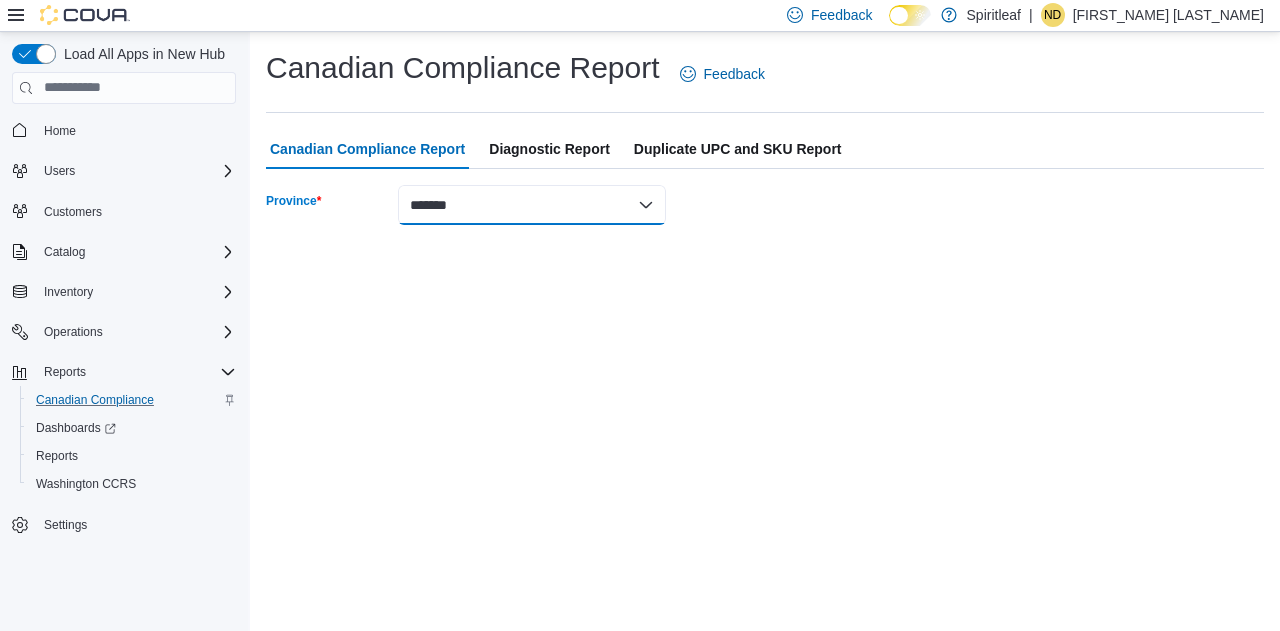 click on "**********" at bounding box center [532, 205] 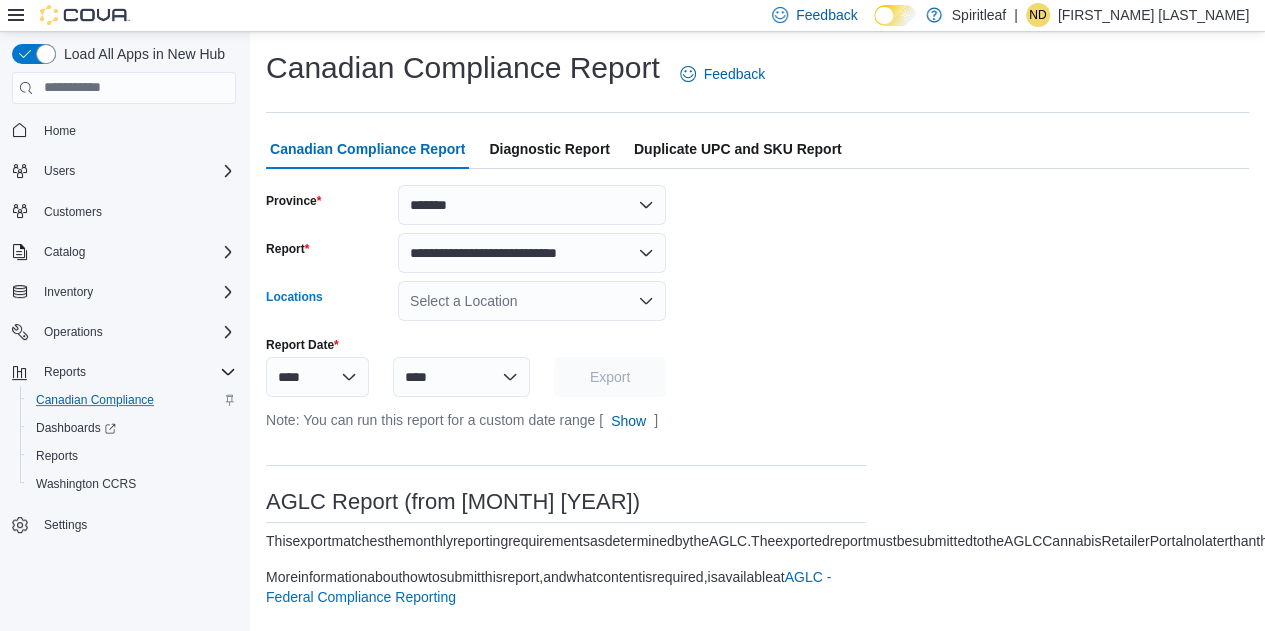 click on "Select a Location" at bounding box center [532, 301] 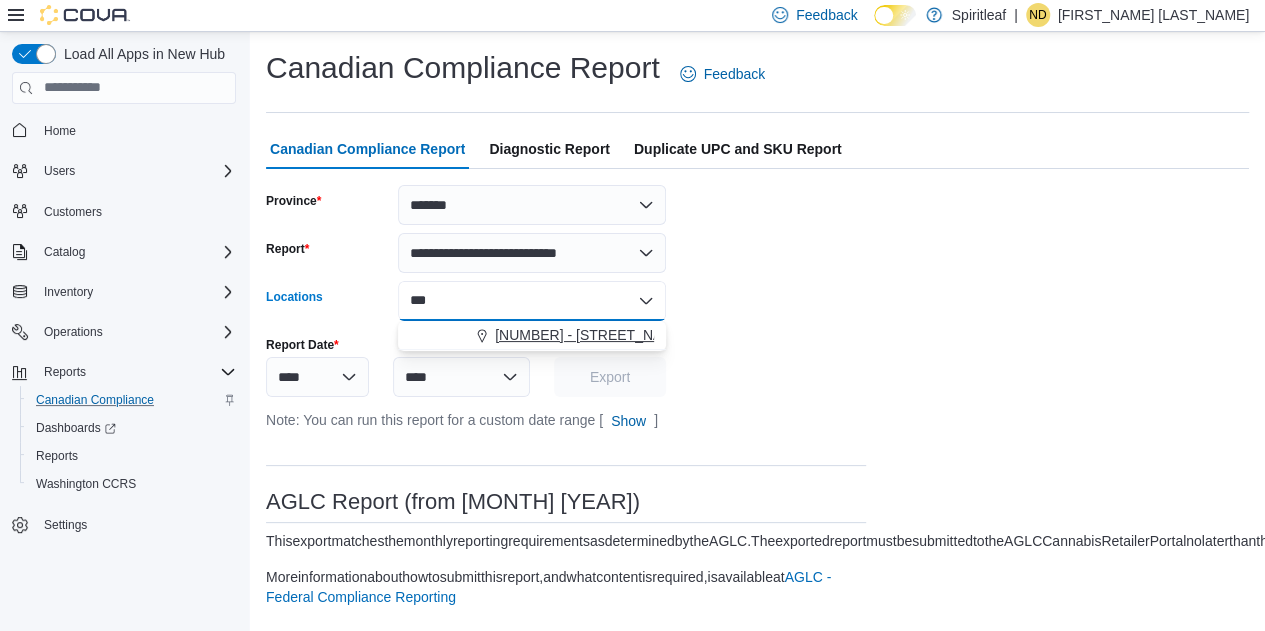 click on "[NUMBER] - [STREET_NAME] ([CITY])" at bounding box center (617, 335) 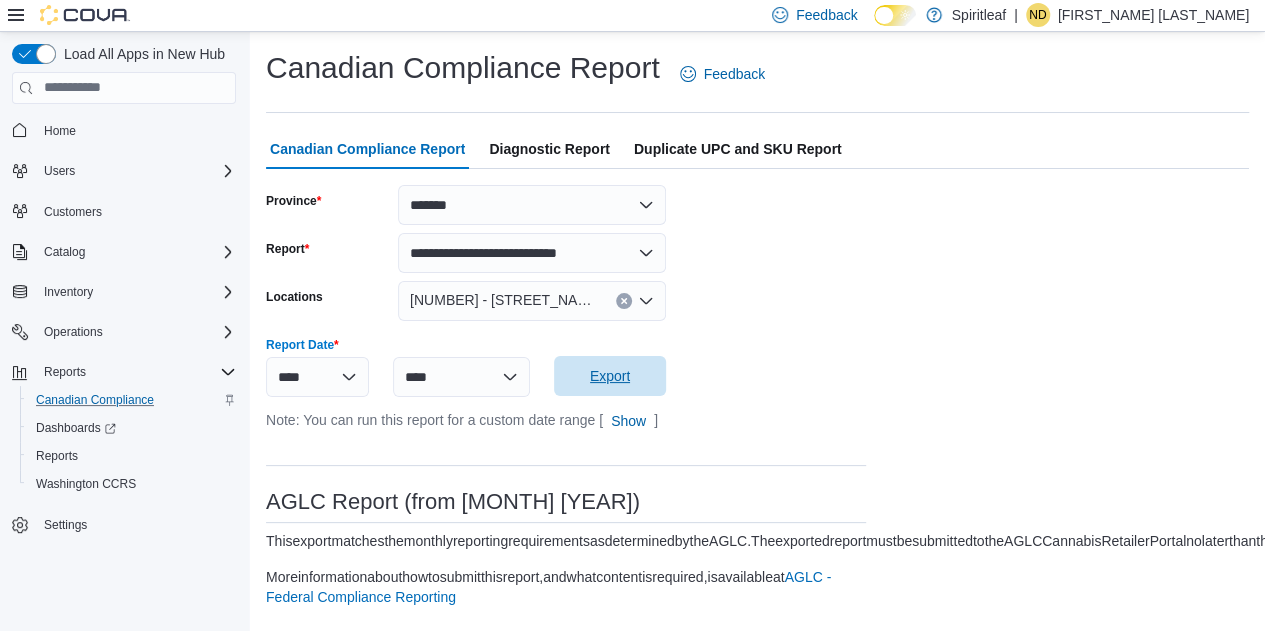 click on "Export" at bounding box center [610, 376] 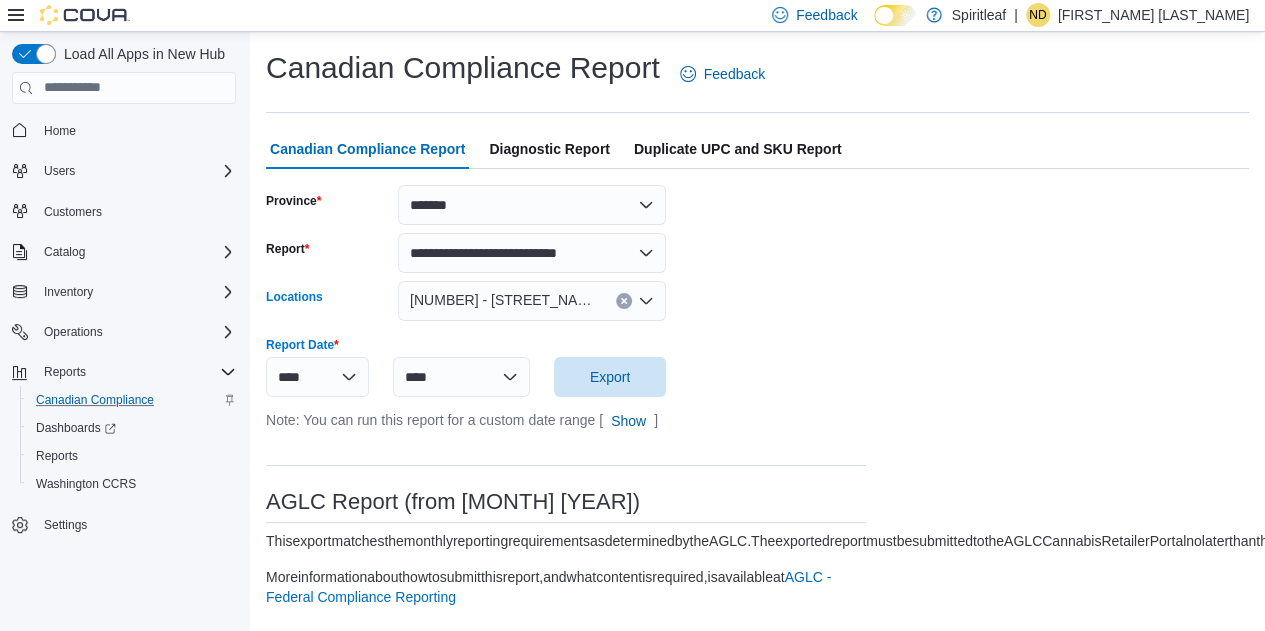 click at bounding box center (624, 301) 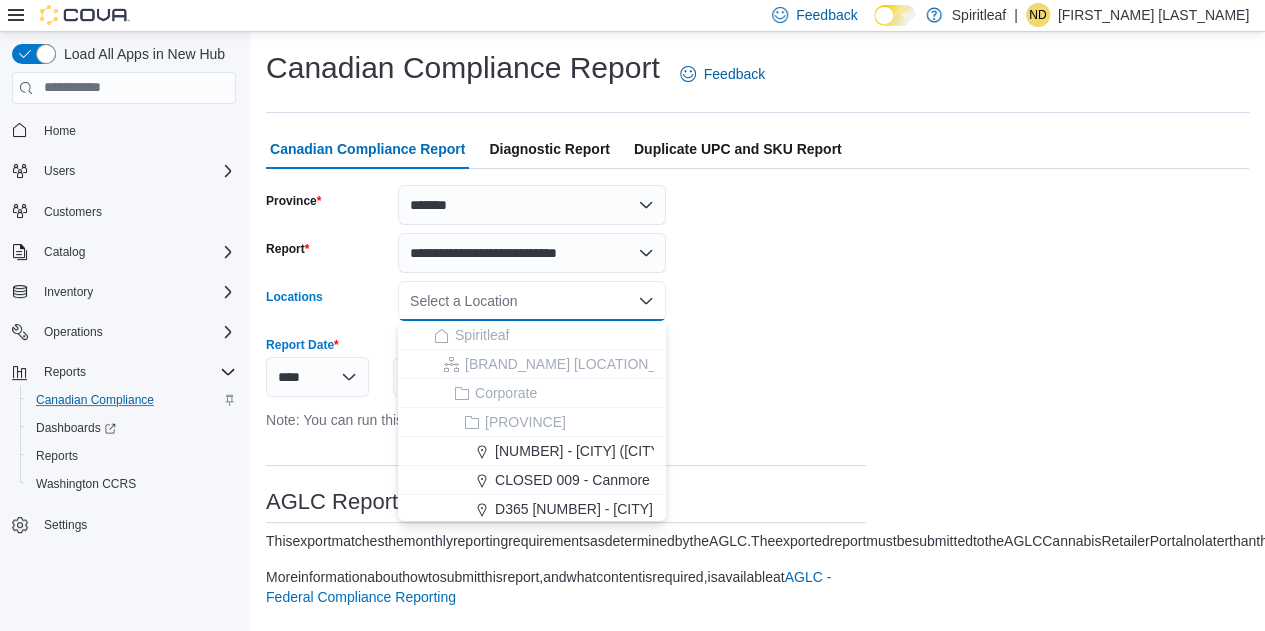 click on "Select a Location Combo box. Selected. Combo box input. Select a Location. Type some text or, to display a list of choices, press Down Arrow. To exit the list of choices, press Escape." at bounding box center (532, 301) 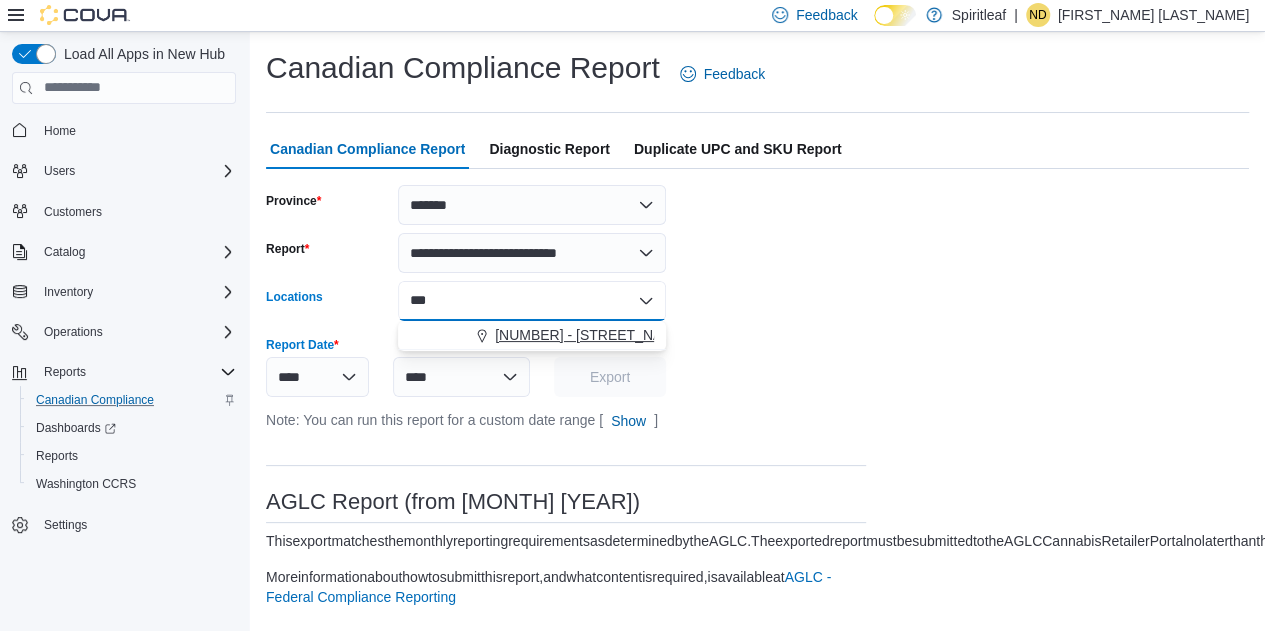 click on "[NUMBER] - [STREET_NAME] ([CITY])" at bounding box center [617, 335] 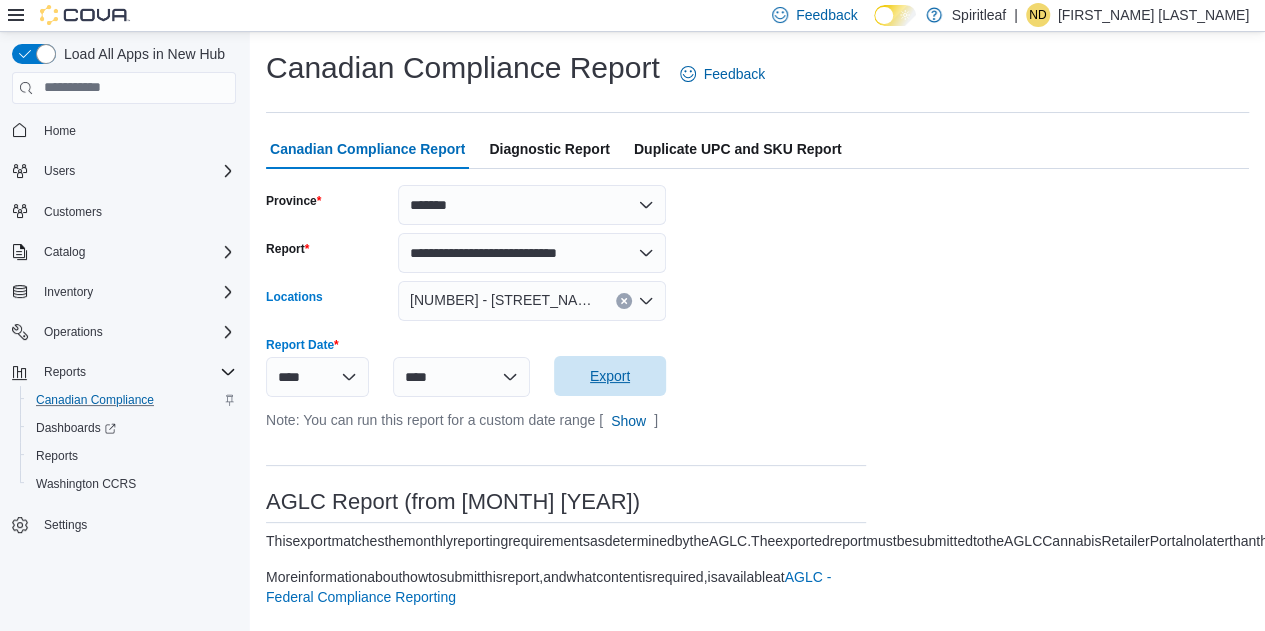 click on "Export" at bounding box center (610, 376) 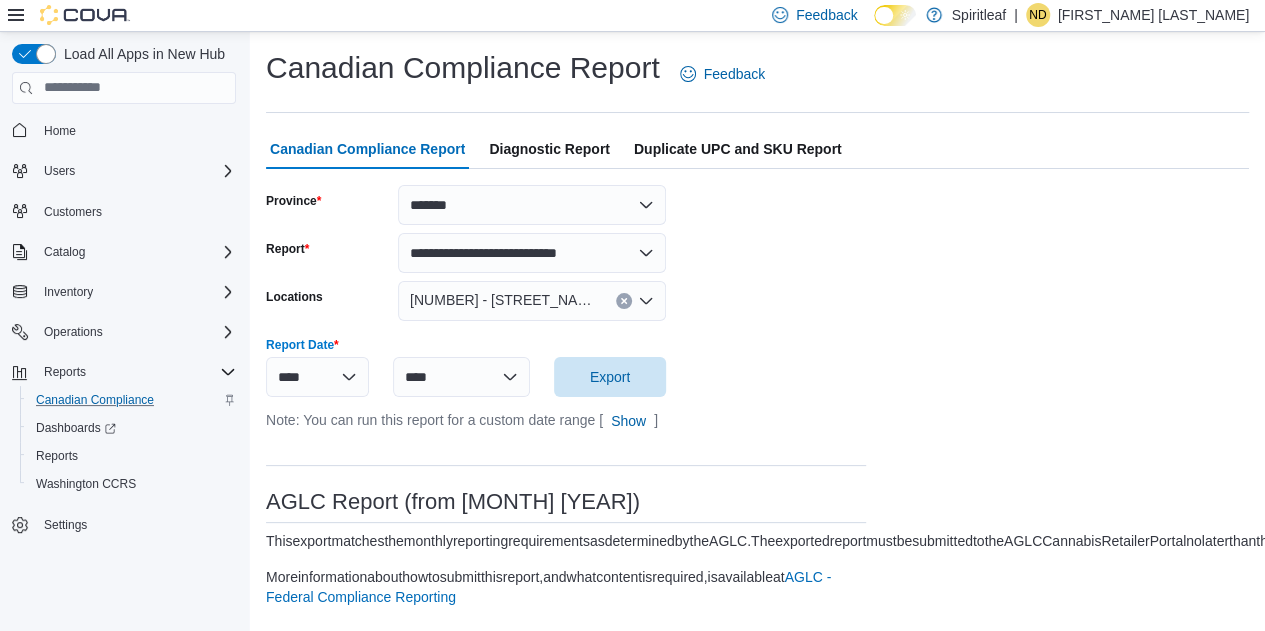 scroll, scrollTop: 47, scrollLeft: 0, axis: vertical 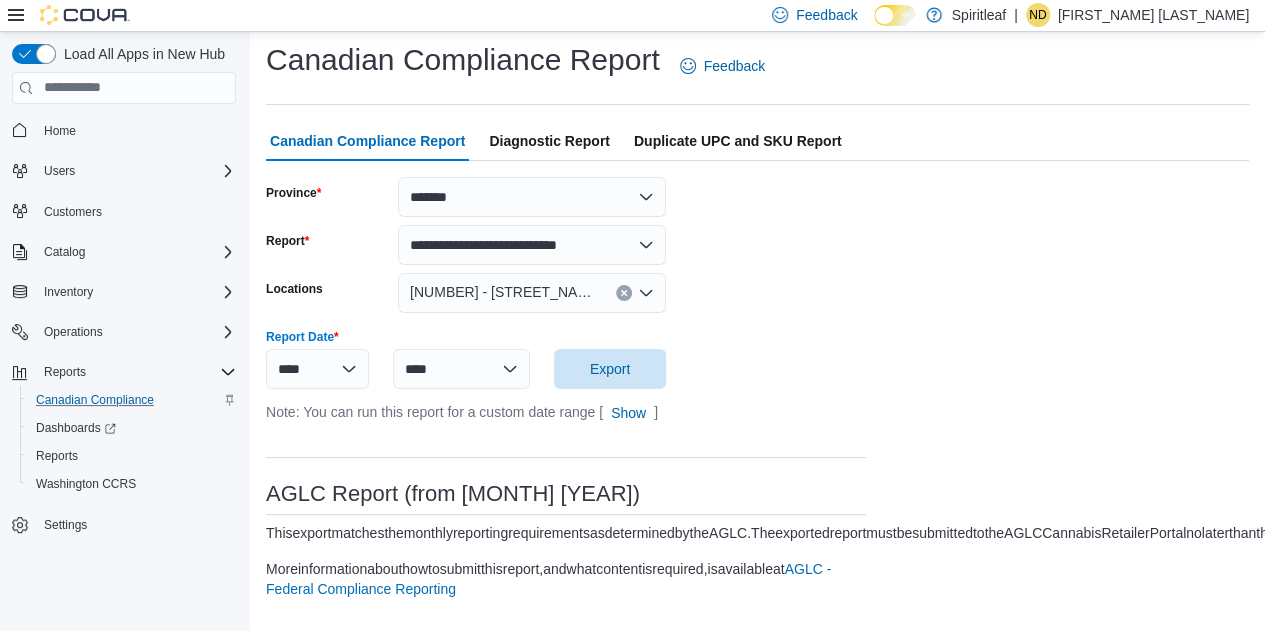 click on "[NUMBER] - [STREET_NAME] ([CITY])" at bounding box center (532, 293) 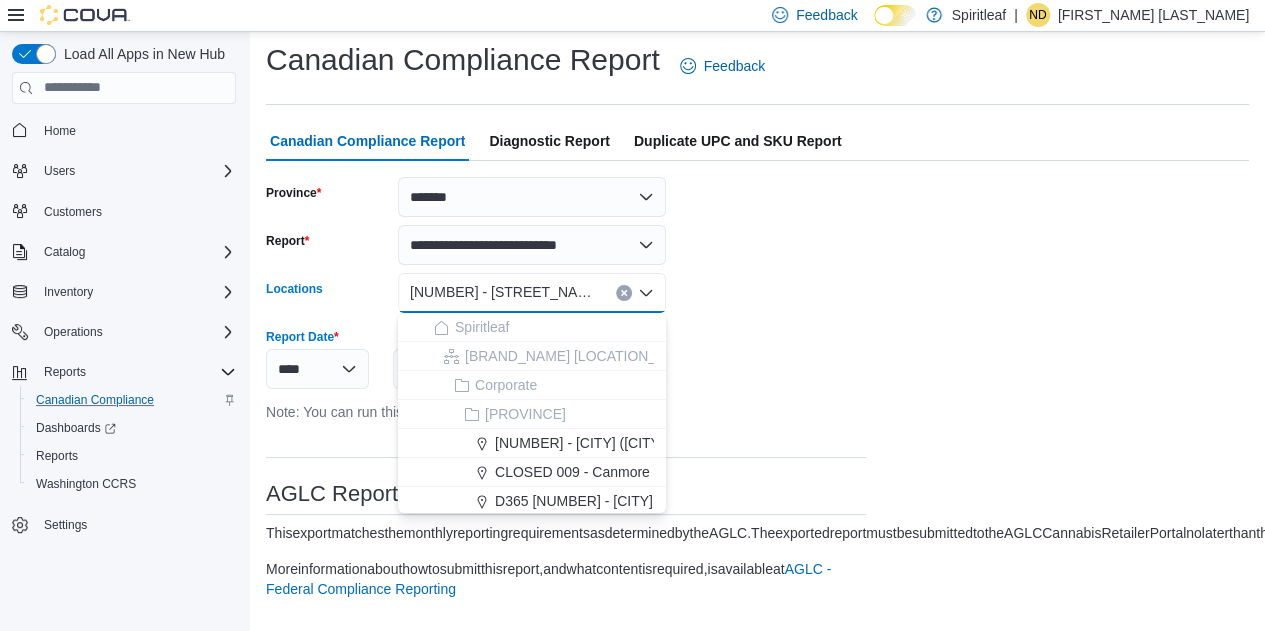 click at bounding box center [624, 293] 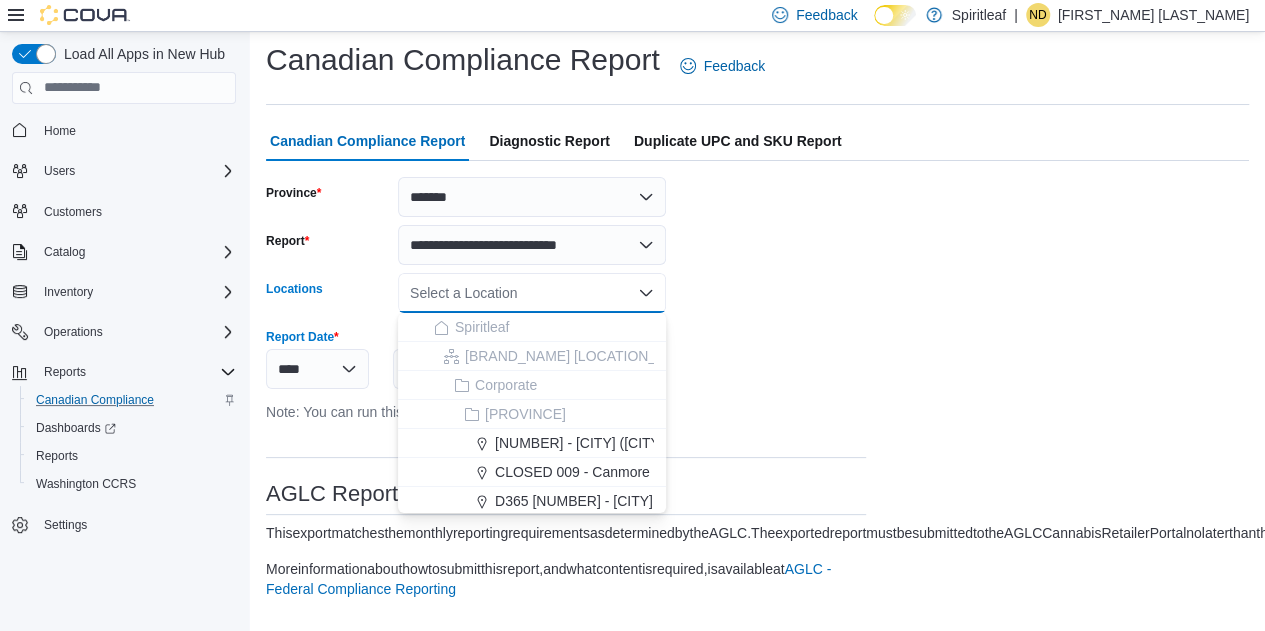 click on "Select a Location Combo box. Selected. Combo box input. Select a Location. Type some text or, to display a list of choices, press Down Arrow. To exit the list of choices, press Escape." at bounding box center (532, 293) 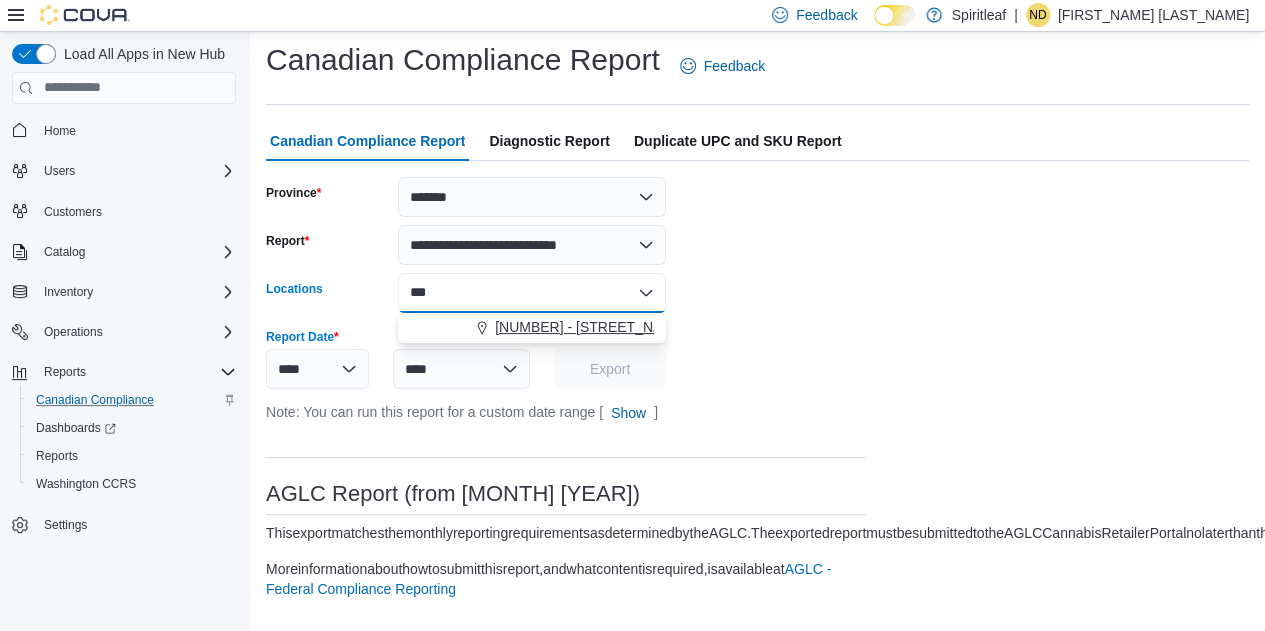 type on "***" 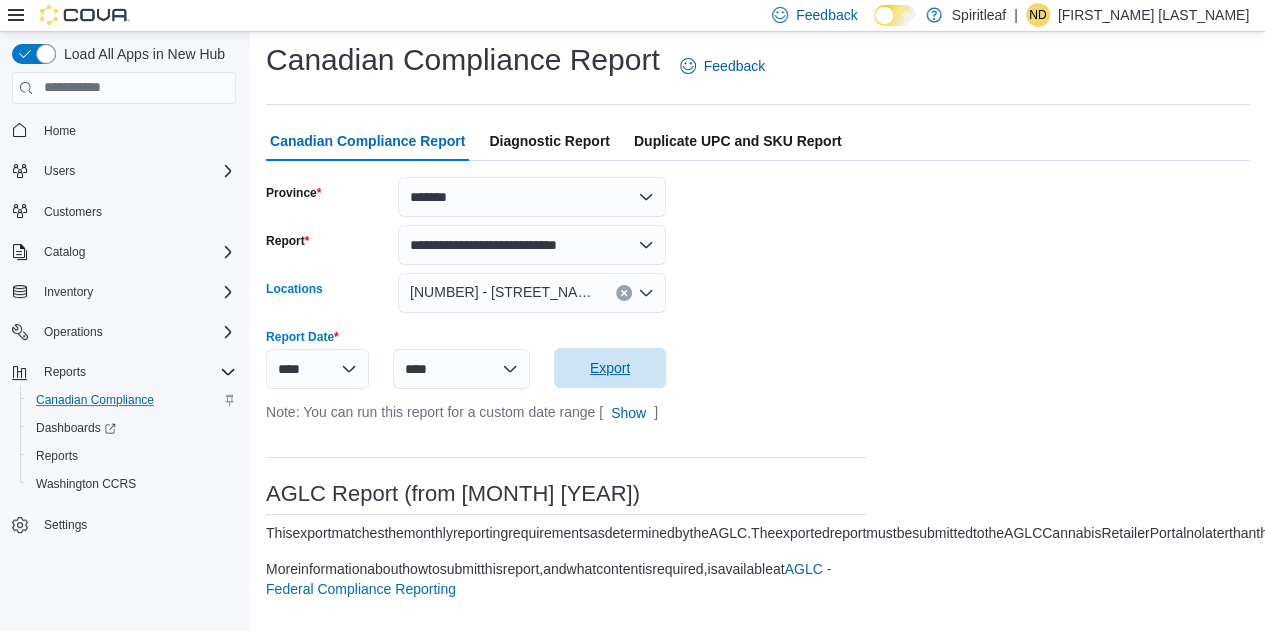 click on "Export" at bounding box center (610, 368) 